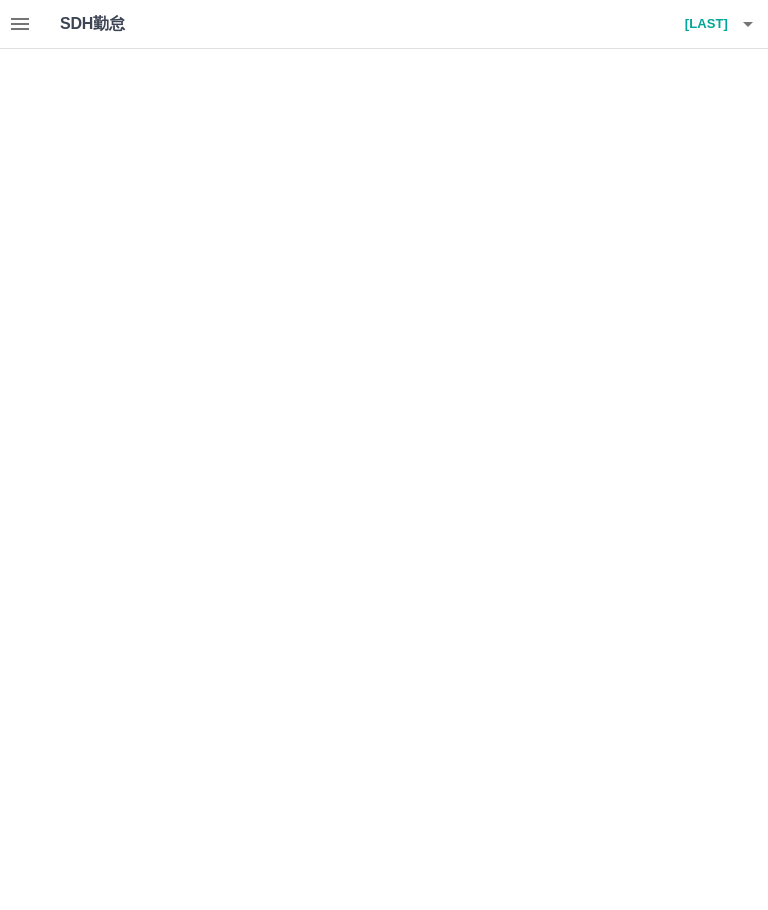 scroll, scrollTop: 0, scrollLeft: 0, axis: both 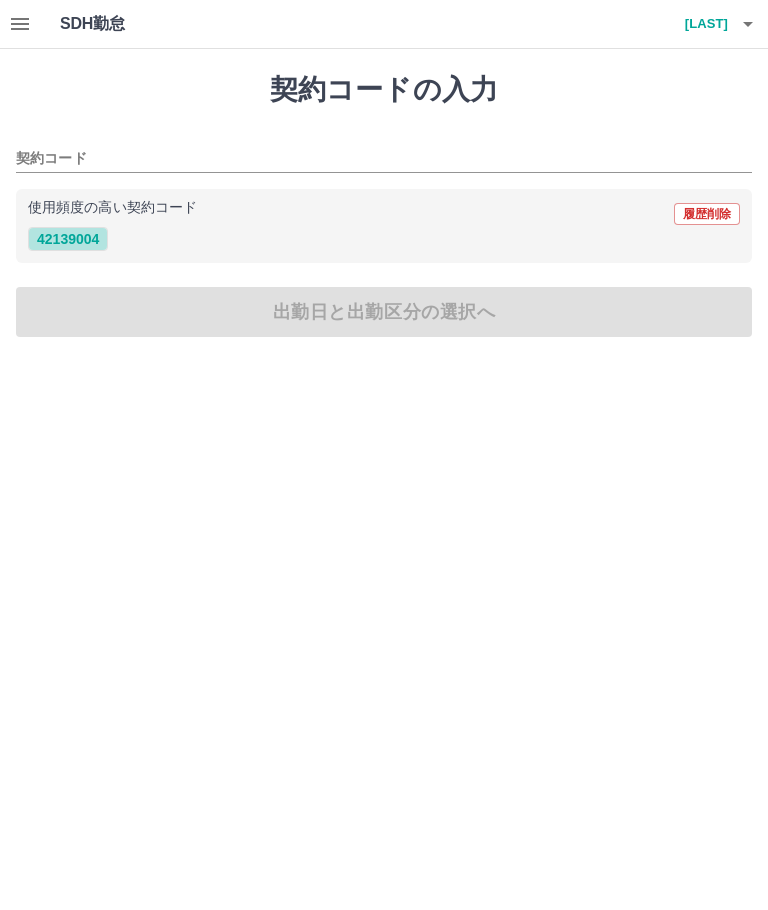 click on "42139004" at bounding box center [68, 239] 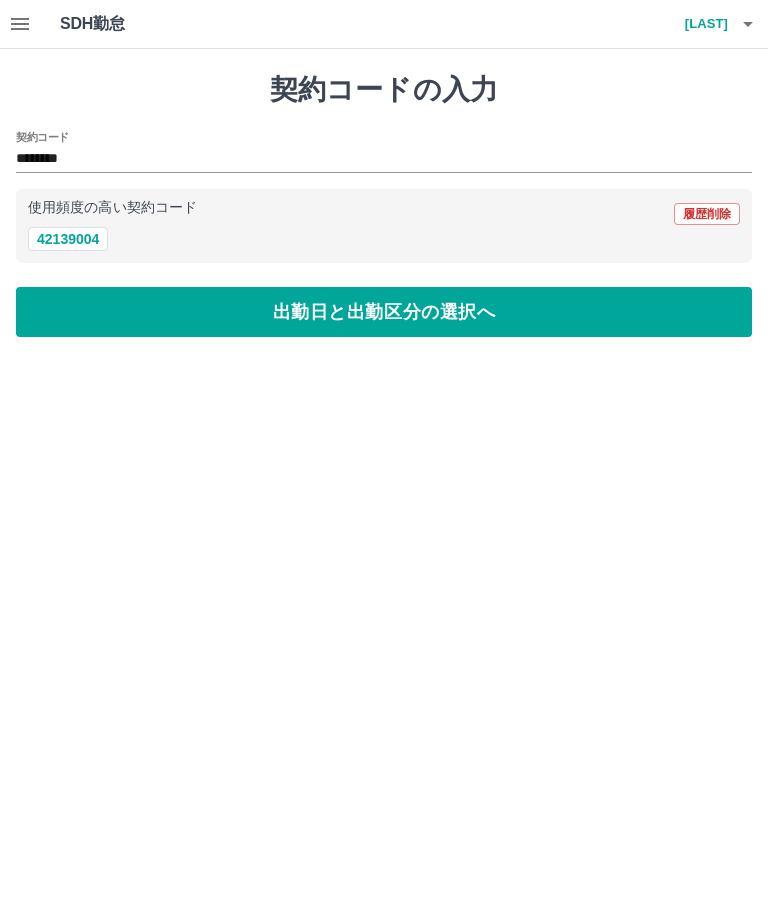 click on "出勤日と出勤区分の選択へ" at bounding box center [384, 312] 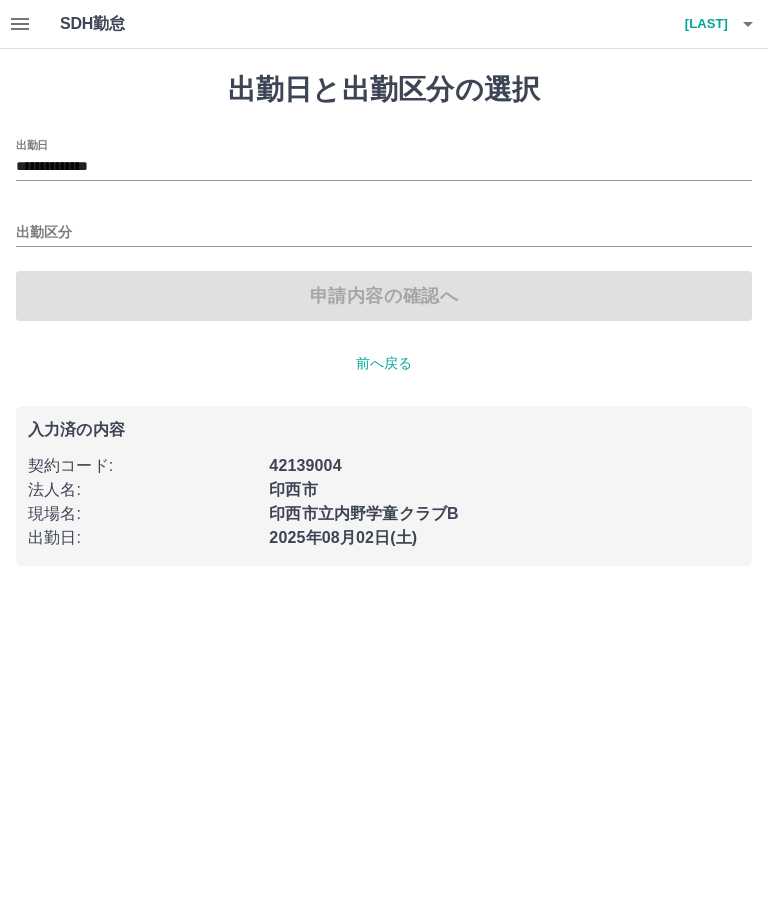click on "出勤区分" at bounding box center (384, 233) 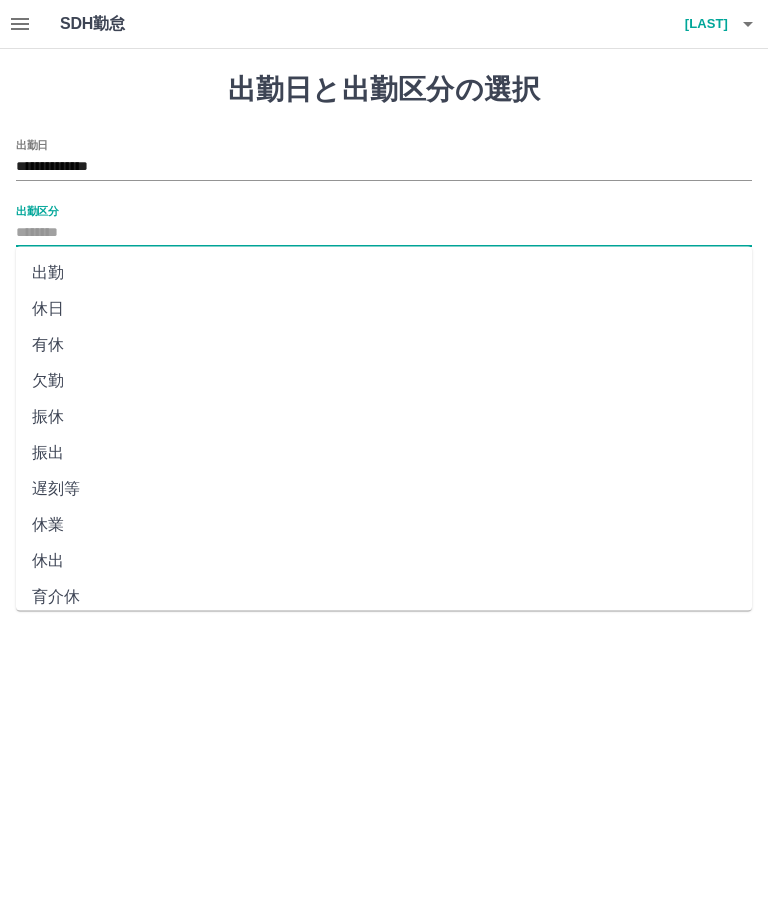 click on "出勤" at bounding box center (384, 273) 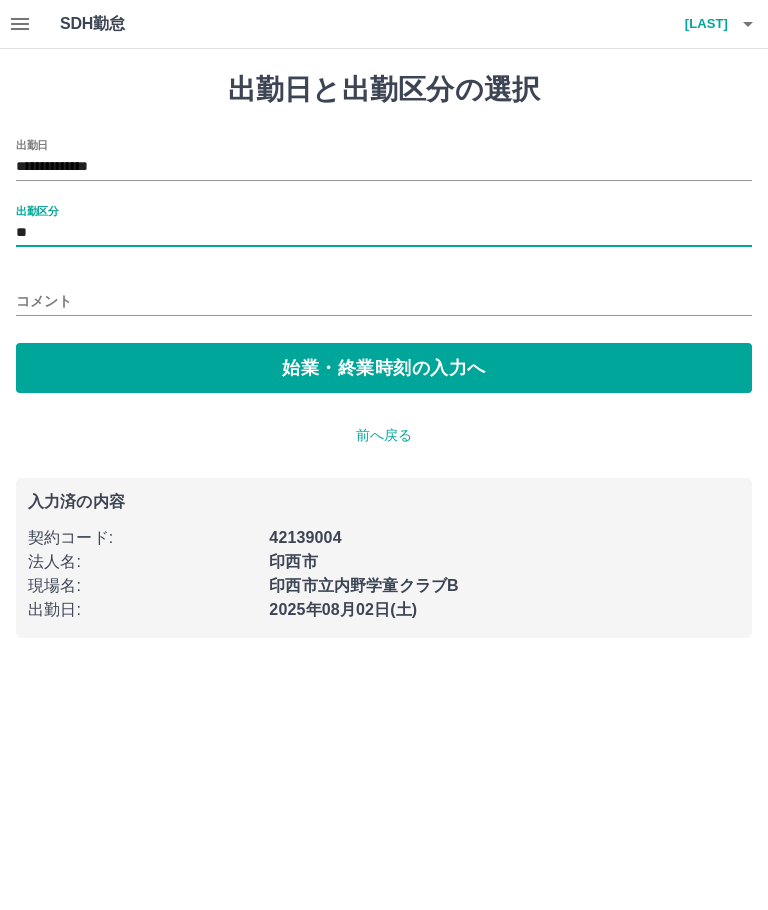 click on "始業・終業時刻の入力へ" at bounding box center [384, 368] 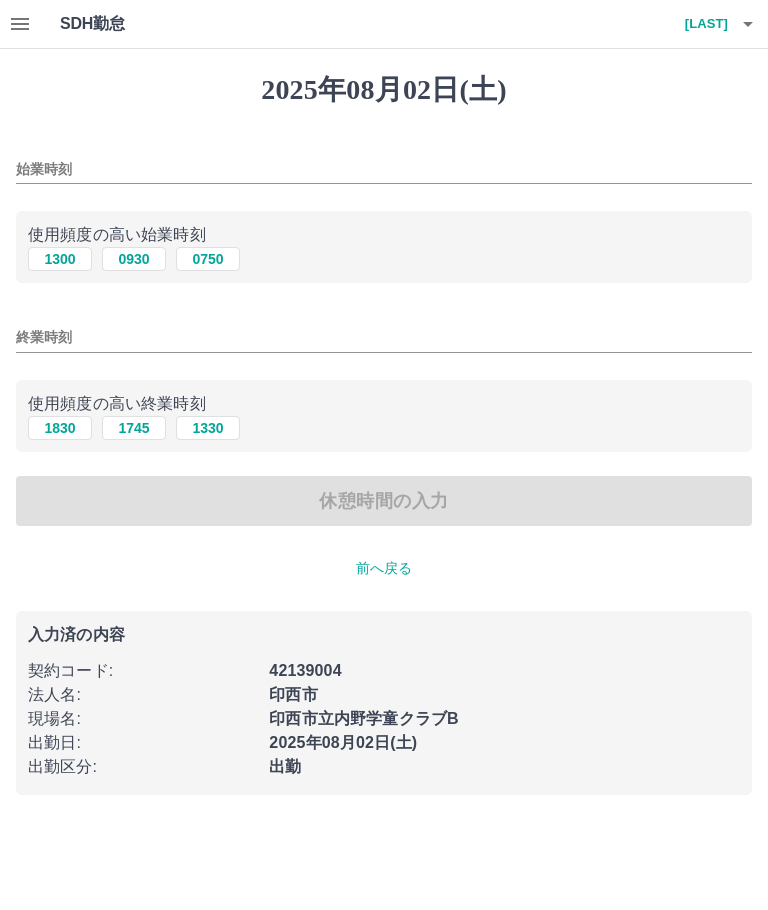click on "1300" at bounding box center (60, 259) 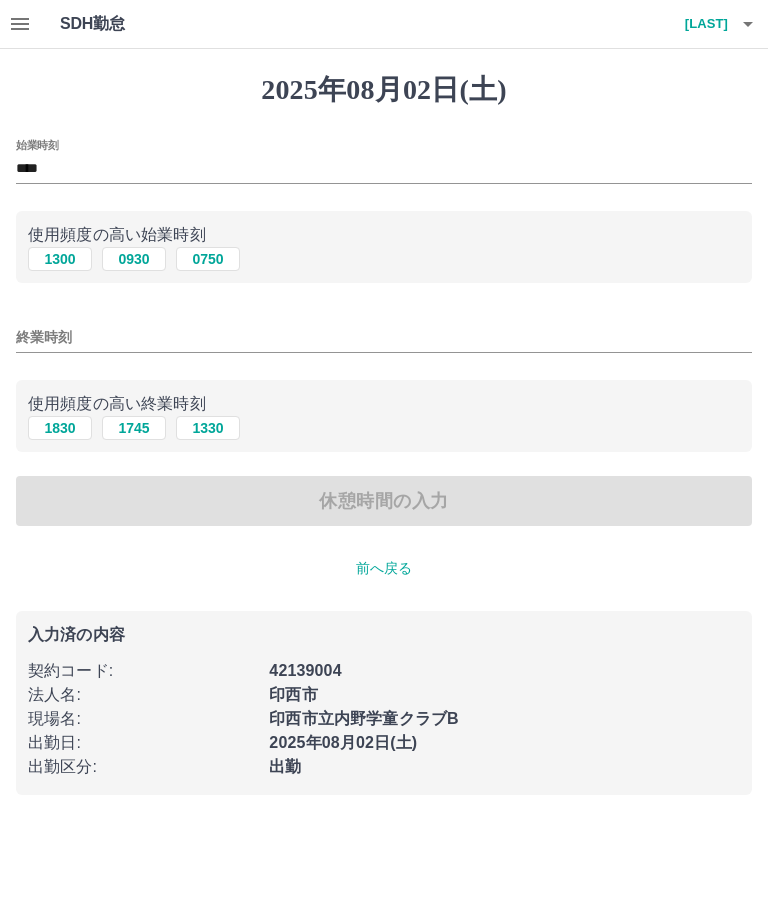 click on "1830" at bounding box center (60, 428) 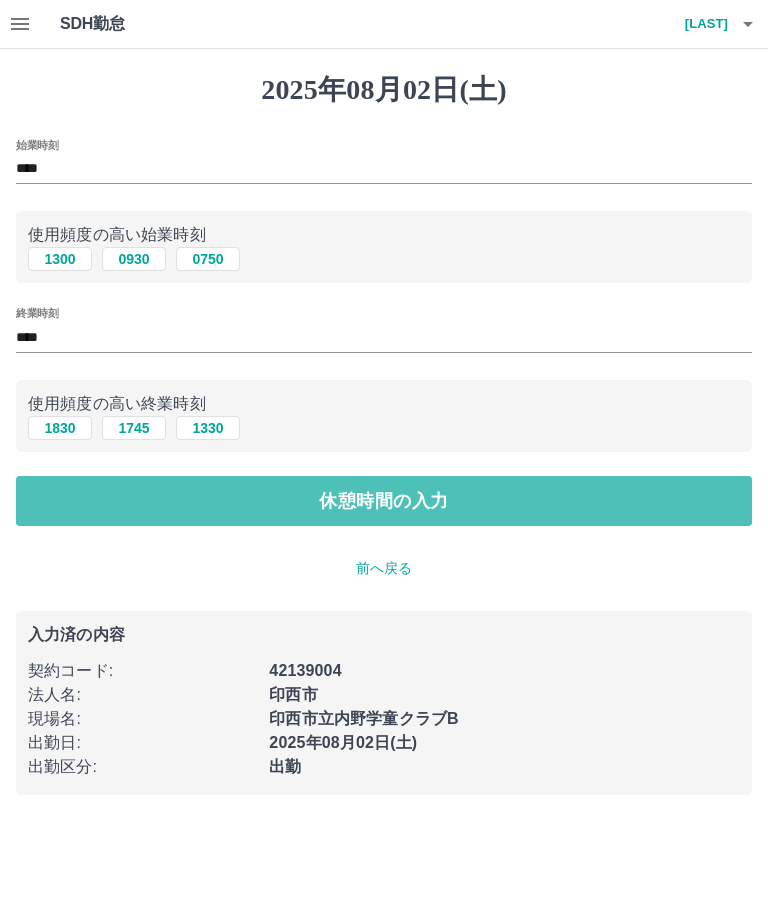 click on "休憩時間の入力" at bounding box center [384, 501] 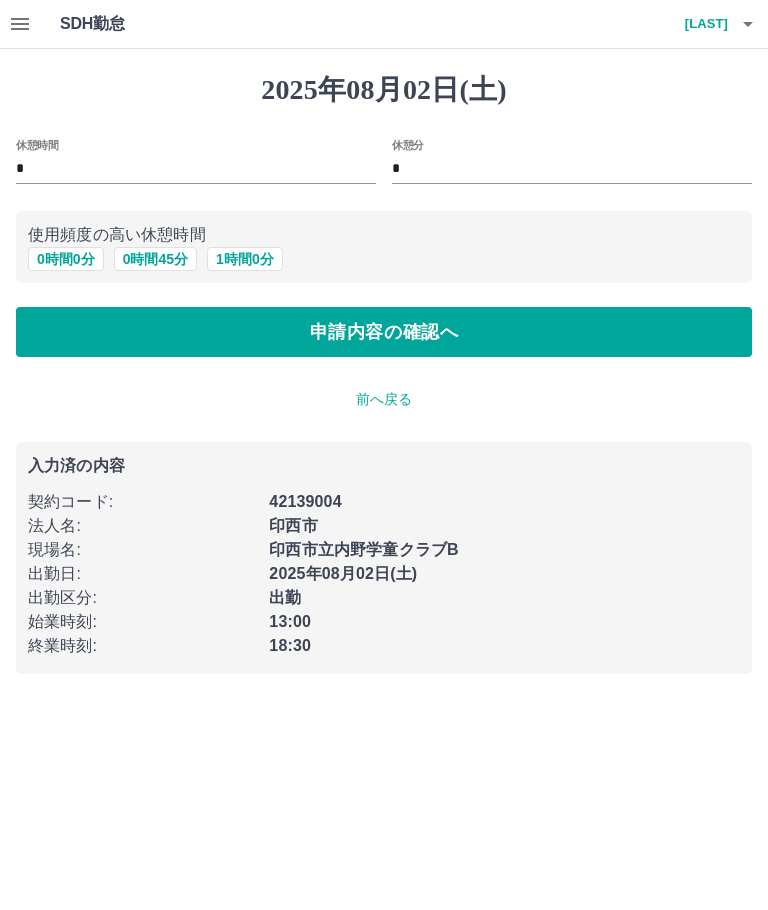 click on "申請内容の確認へ" at bounding box center (384, 332) 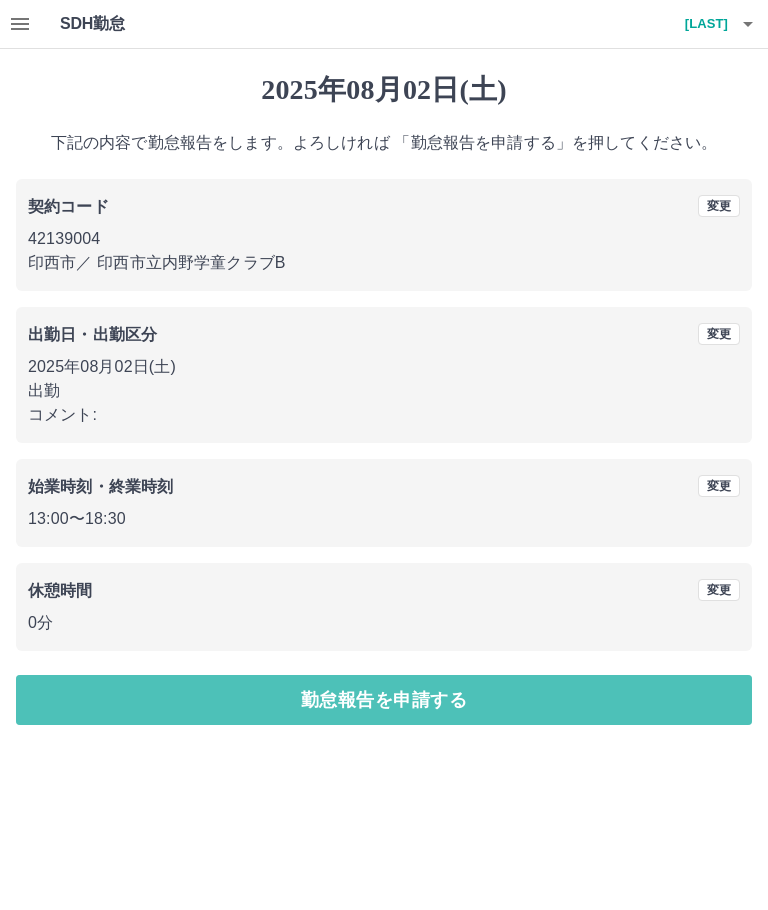click on "勤怠報告を申請する" at bounding box center [384, 700] 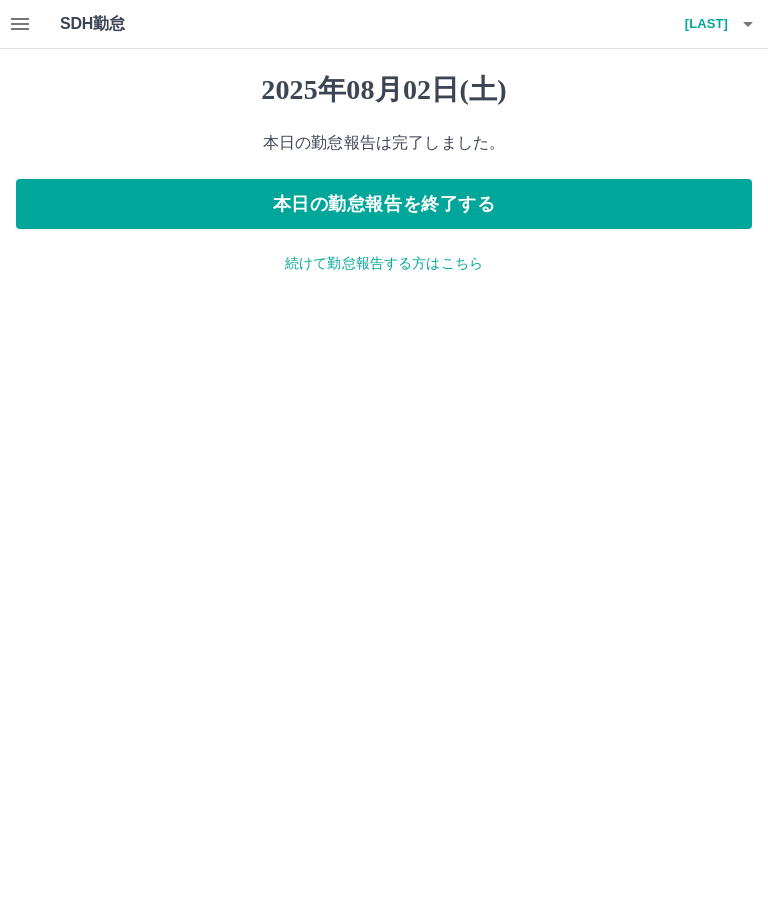 click on "本日の勤怠報告を終了する" at bounding box center (384, 204) 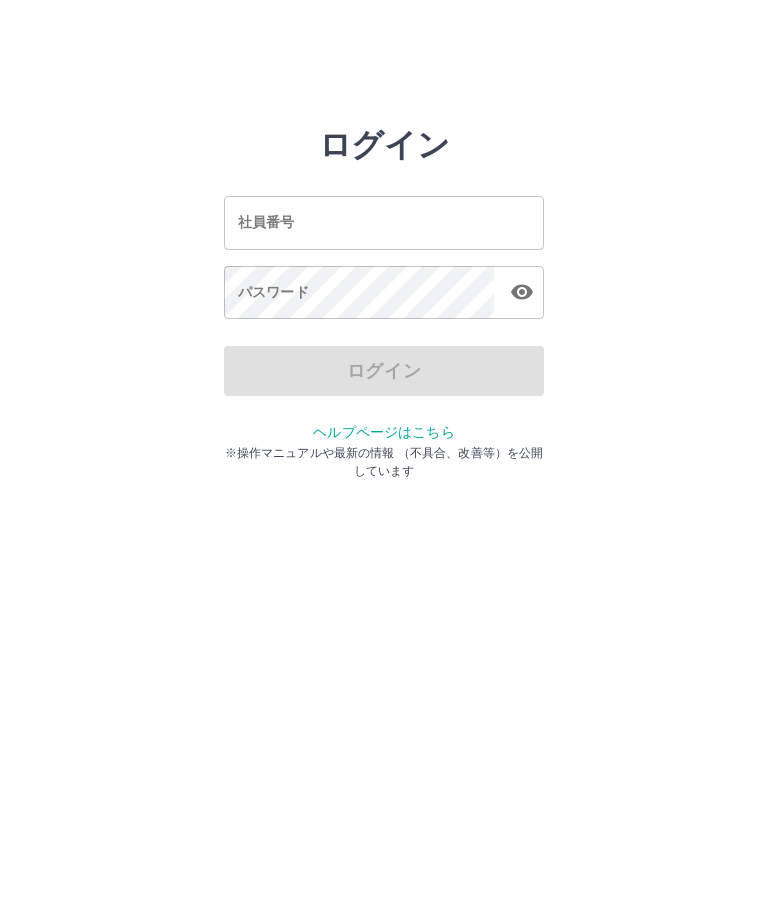 scroll, scrollTop: 0, scrollLeft: 0, axis: both 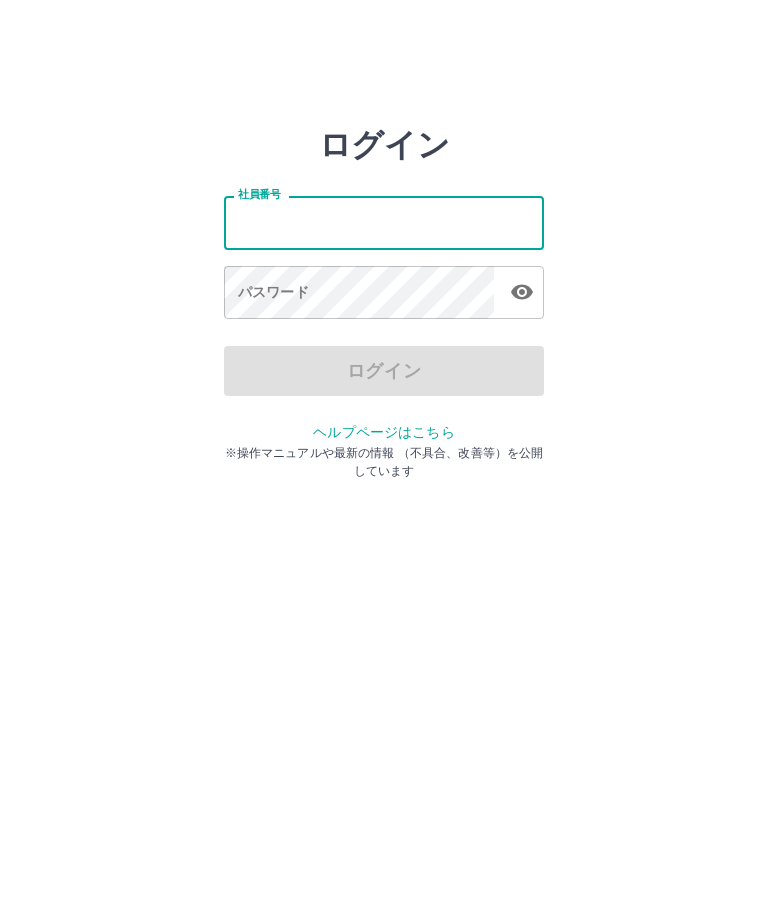 type on "*******" 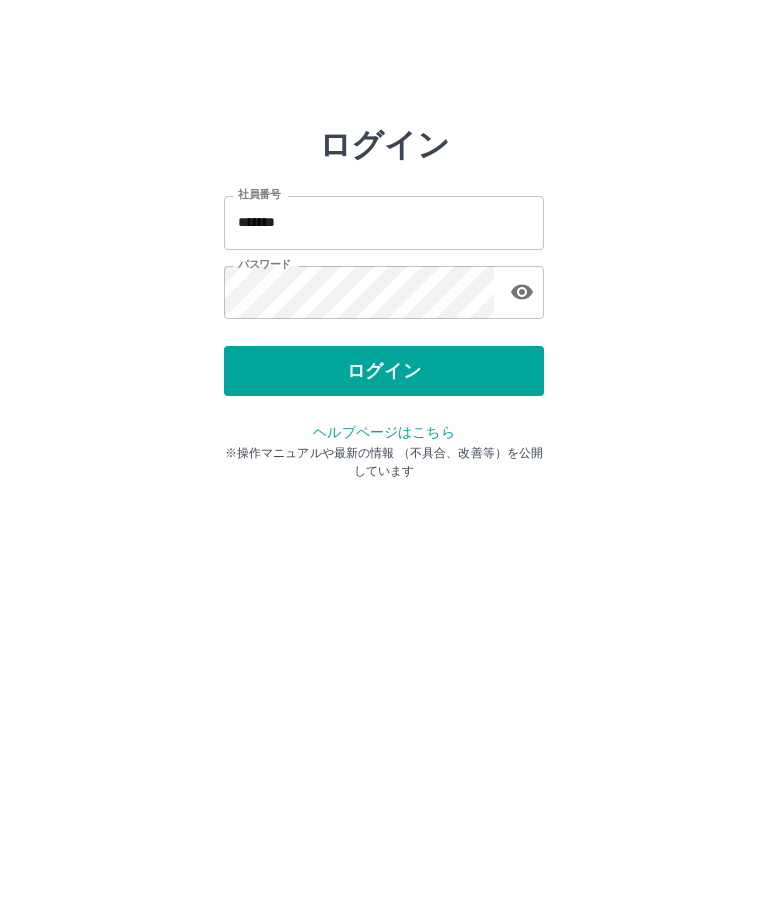 click on "ログイン" at bounding box center [384, 371] 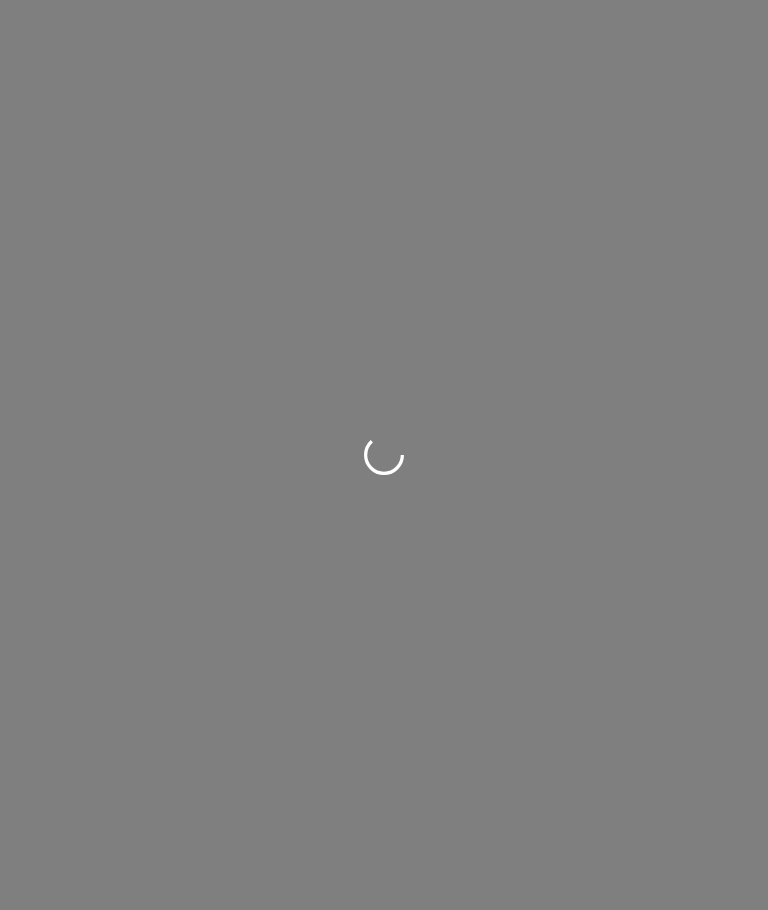 scroll, scrollTop: 0, scrollLeft: 0, axis: both 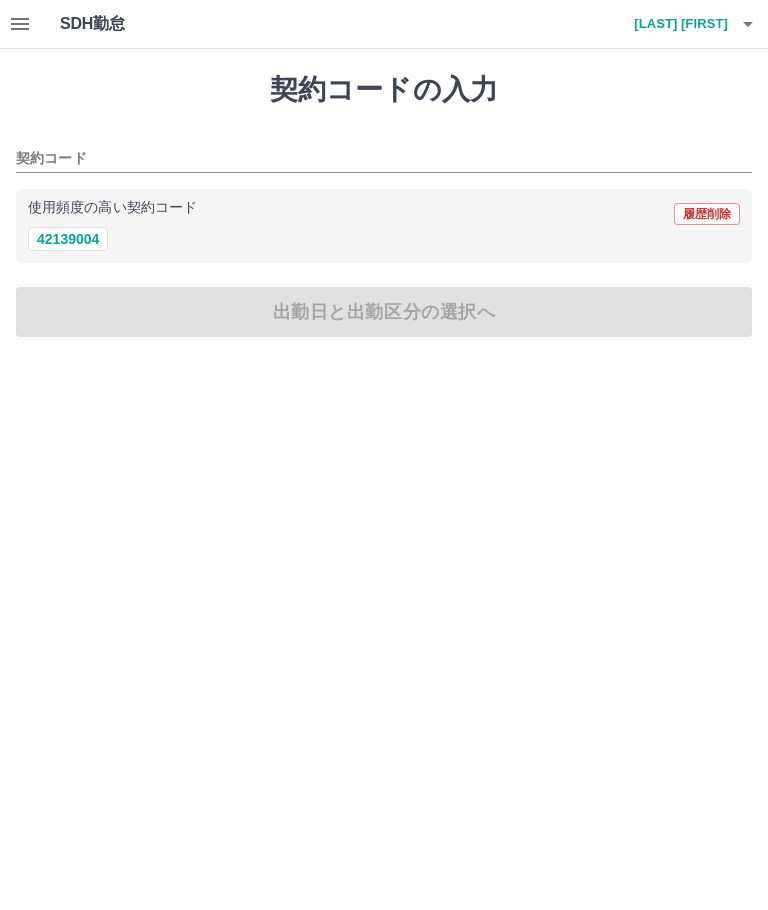 click on "42139004" at bounding box center [68, 239] 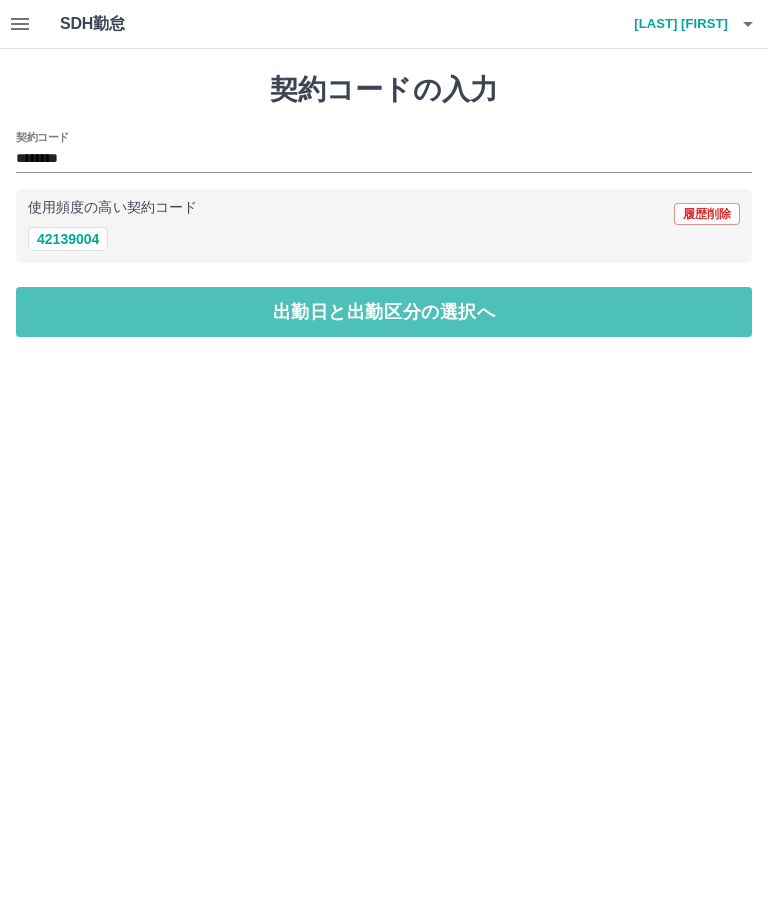 click on "出勤日と出勤区分の選択へ" at bounding box center (384, 312) 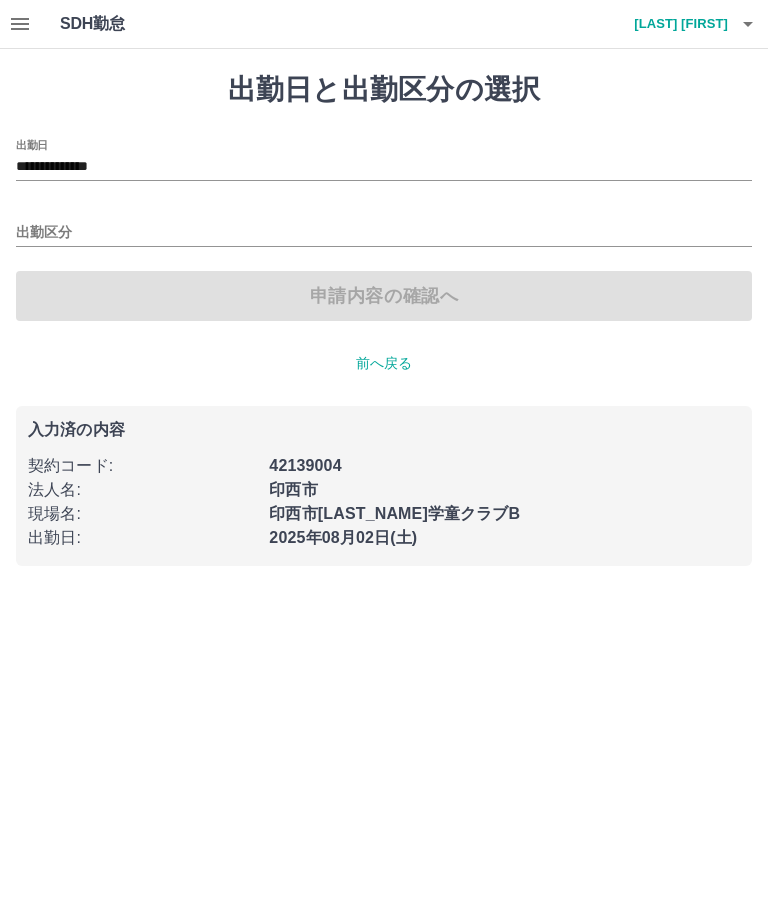 click on "出勤区分" at bounding box center [384, 233] 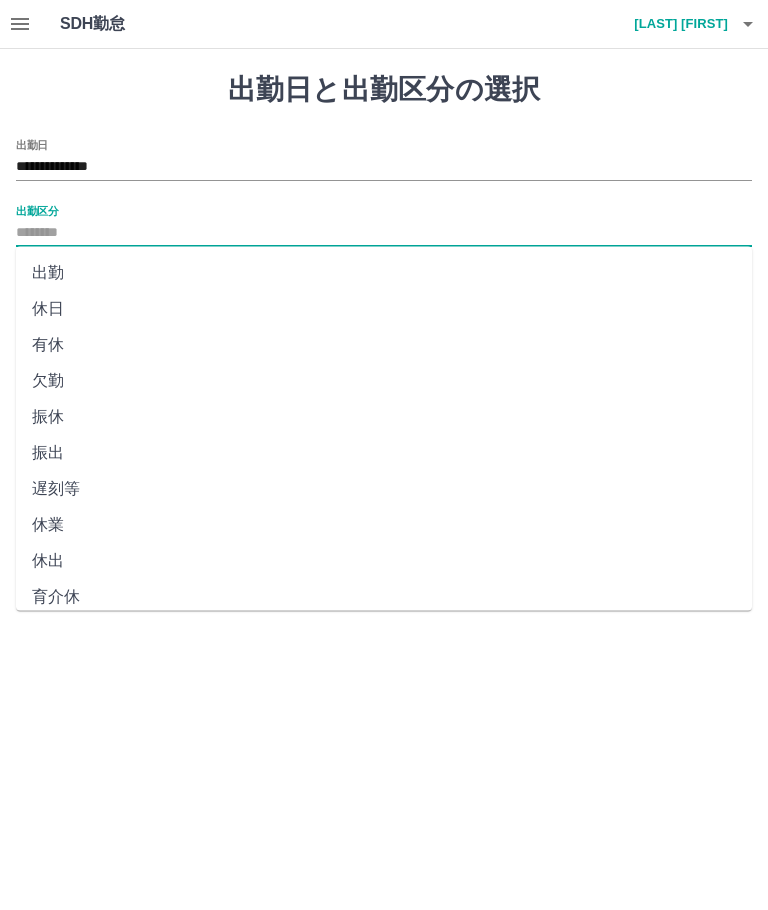 click on "出勤" at bounding box center (384, 273) 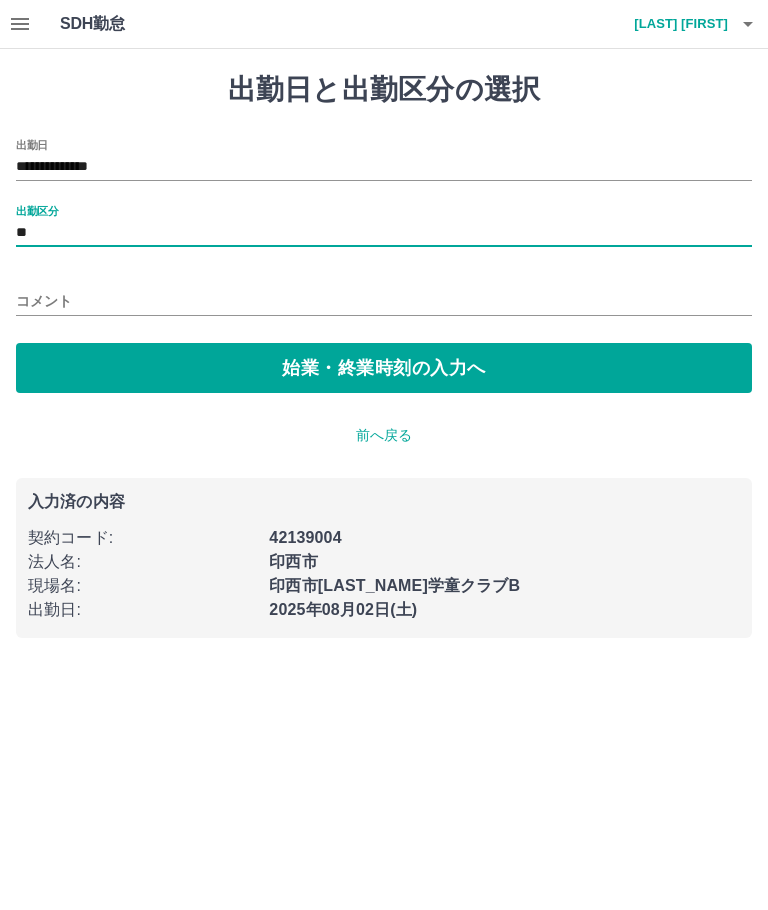 click on "始業・終業時刻の入力へ" at bounding box center (384, 368) 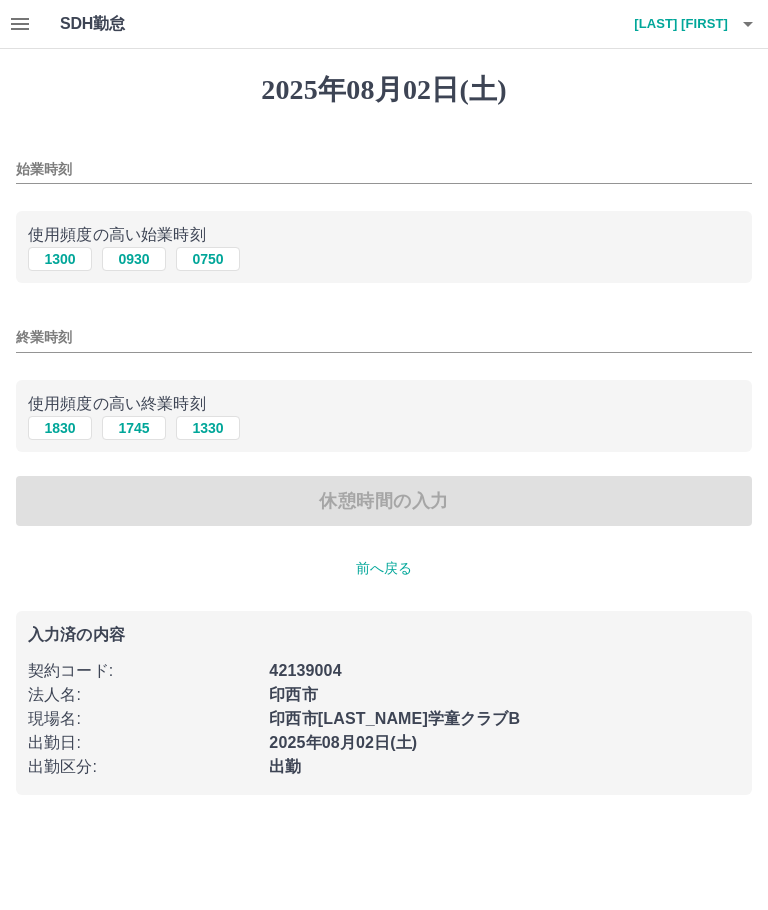 click on "1300" at bounding box center [60, 259] 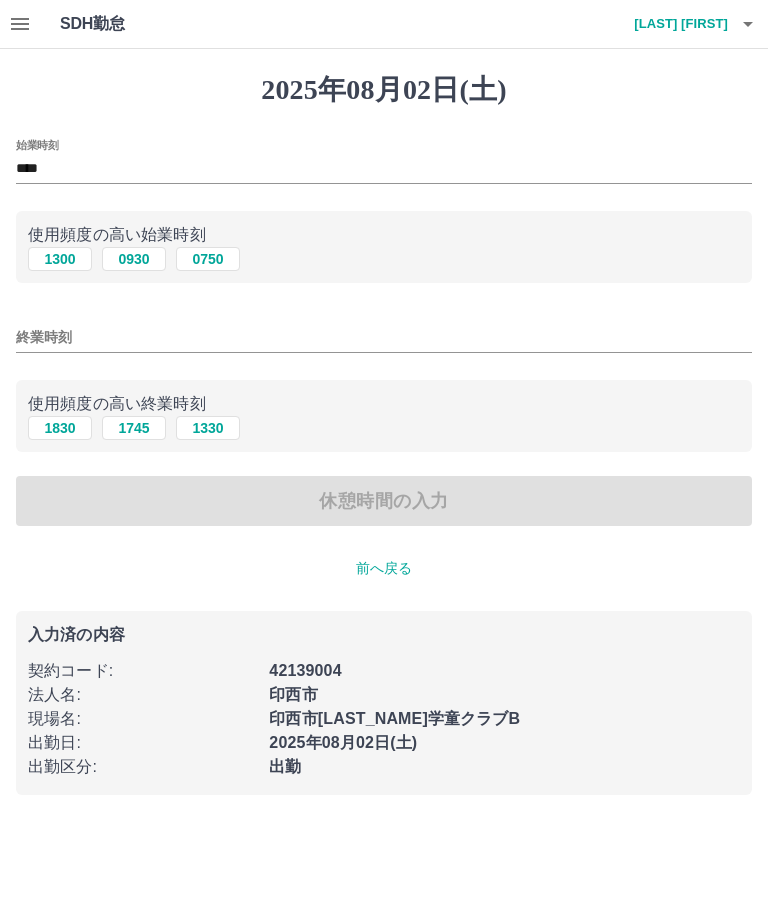 click on "1830" at bounding box center (60, 428) 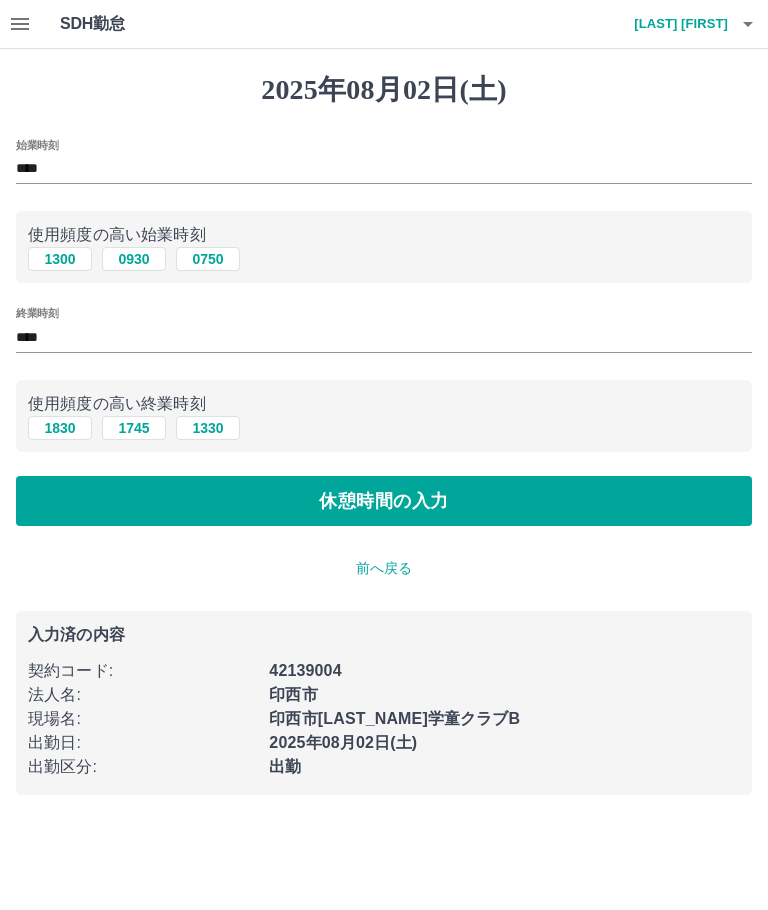 click on "休憩時間の入力" at bounding box center (384, 501) 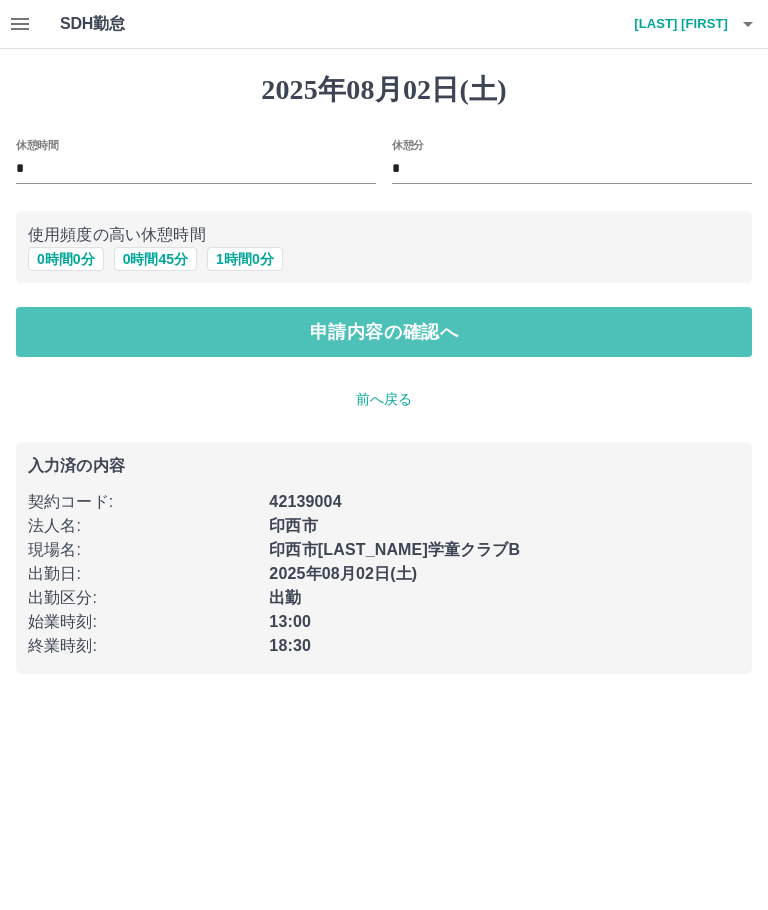 click on "申請内容の確認へ" at bounding box center [384, 332] 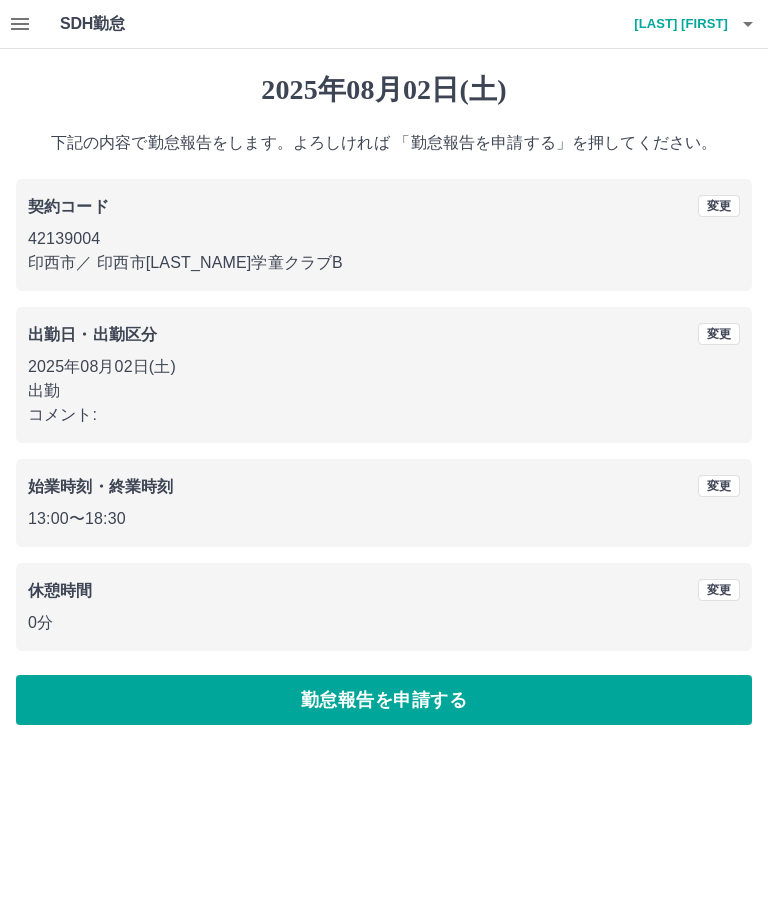 click on "勤怠報告を申請する" at bounding box center [384, 700] 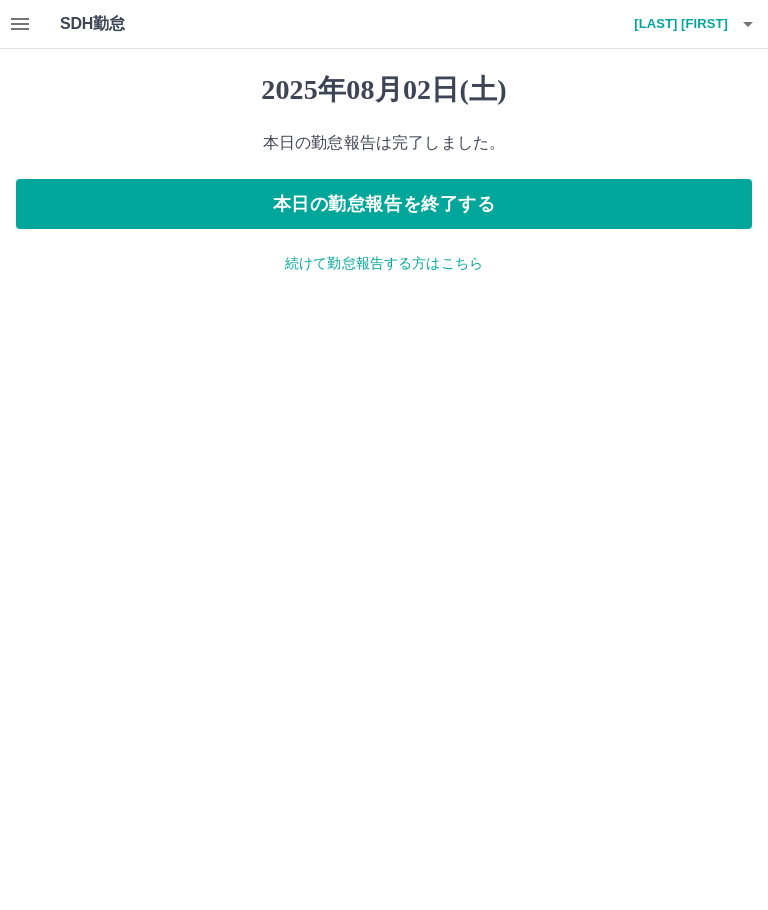 click on "本日の勤怠報告を終了する" at bounding box center (384, 204) 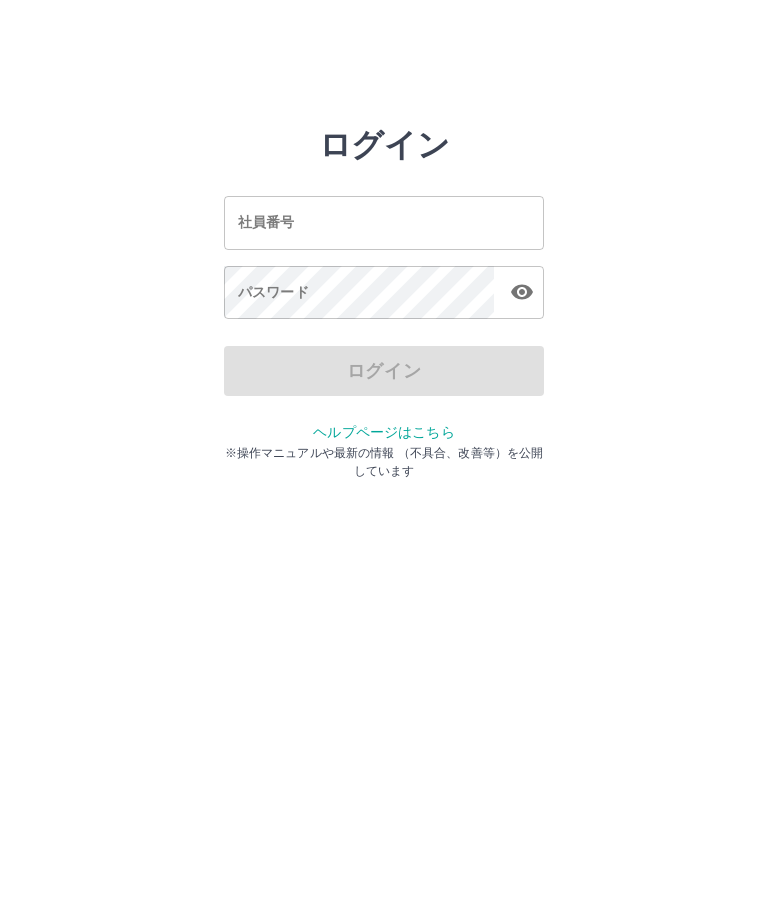 scroll, scrollTop: 0, scrollLeft: 0, axis: both 